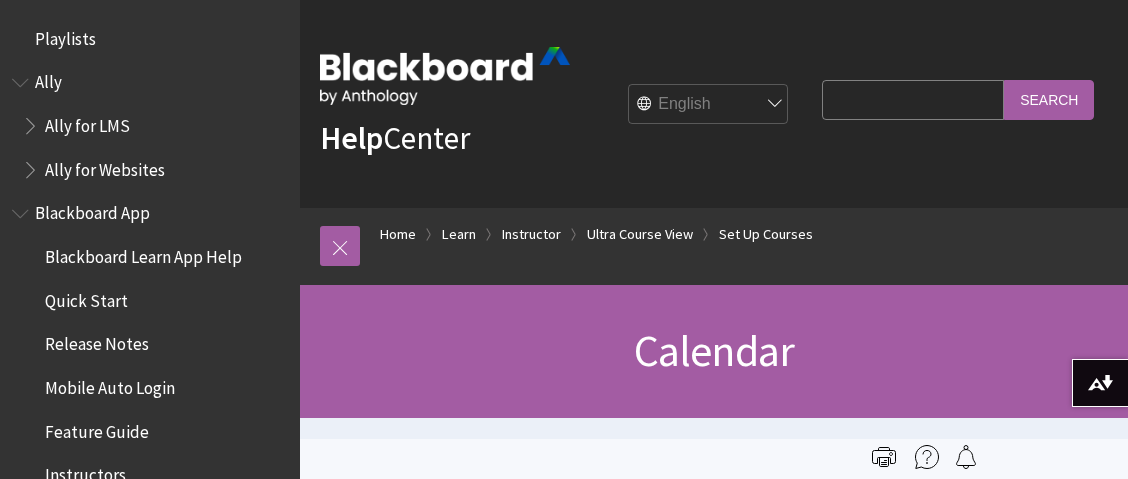 scroll, scrollTop: 0, scrollLeft: 0, axis: both 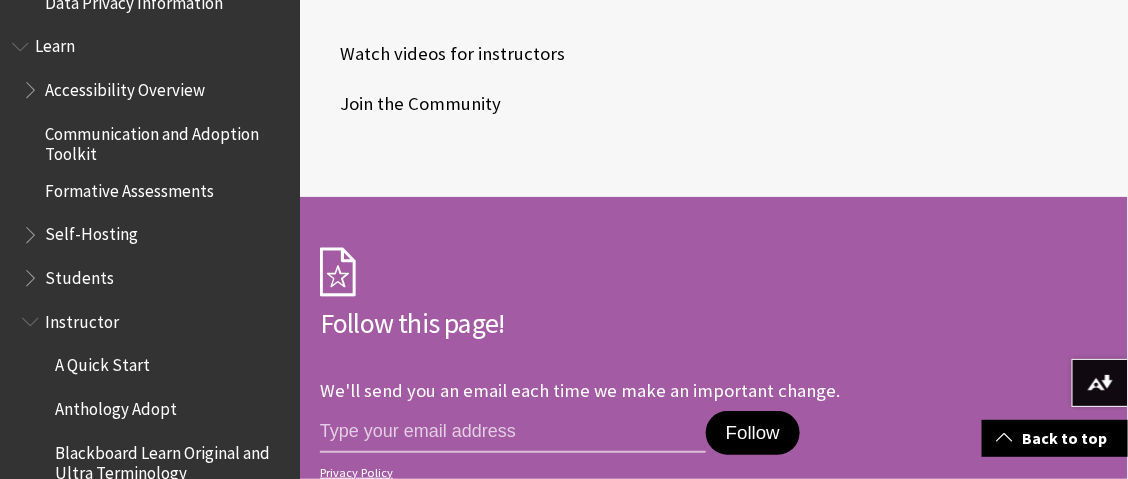 click at bounding box center (32, 273) 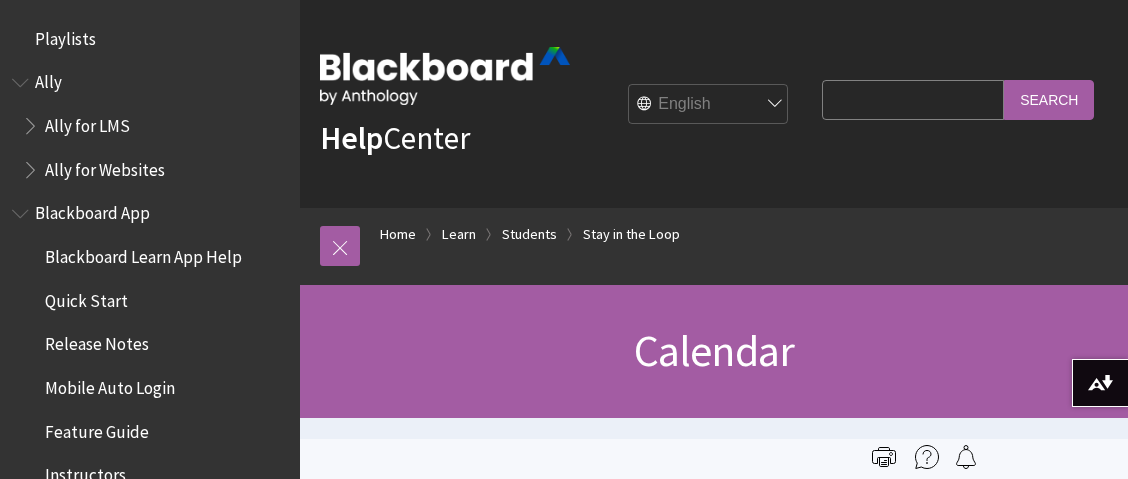 scroll, scrollTop: 0, scrollLeft: 0, axis: both 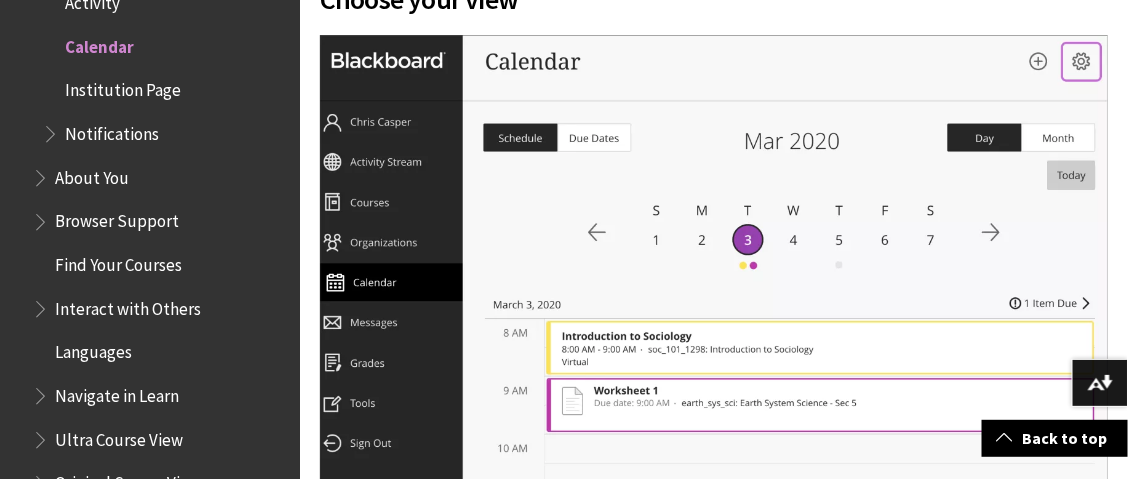 drag, startPoint x: 702, startPoint y: 212, endPoint x: 600, endPoint y: 204, distance: 102.31325 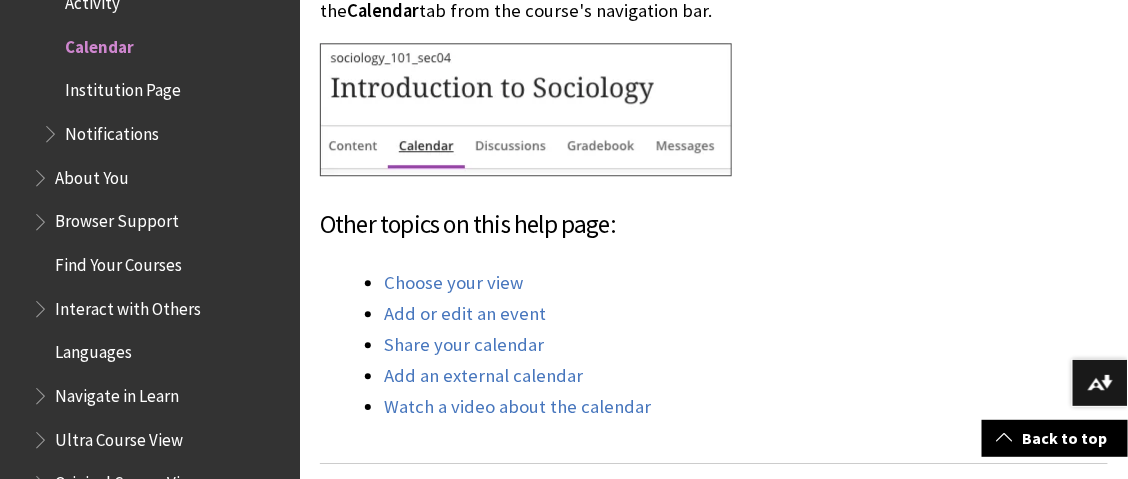 scroll, scrollTop: 1354, scrollLeft: 0, axis: vertical 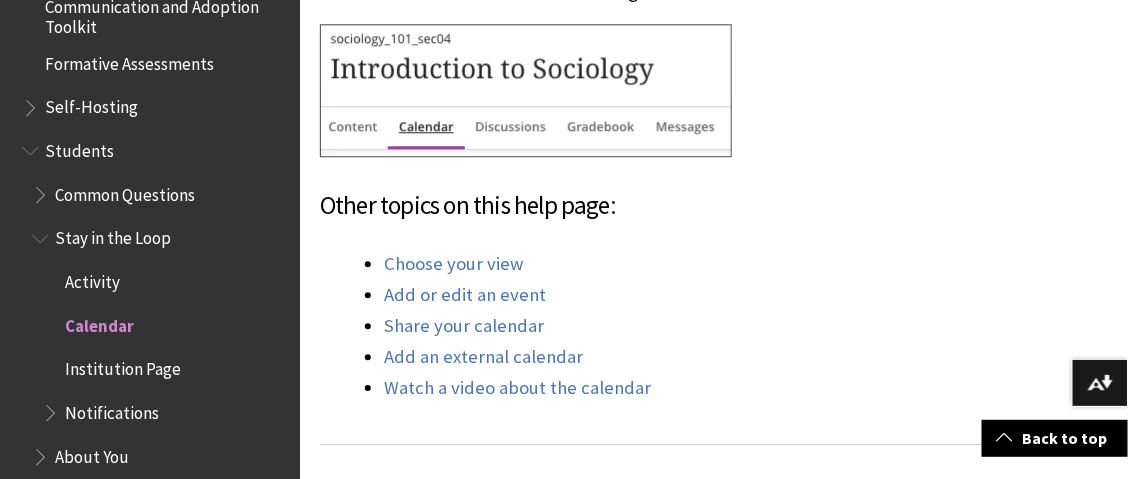 click at bounding box center (42, 190) 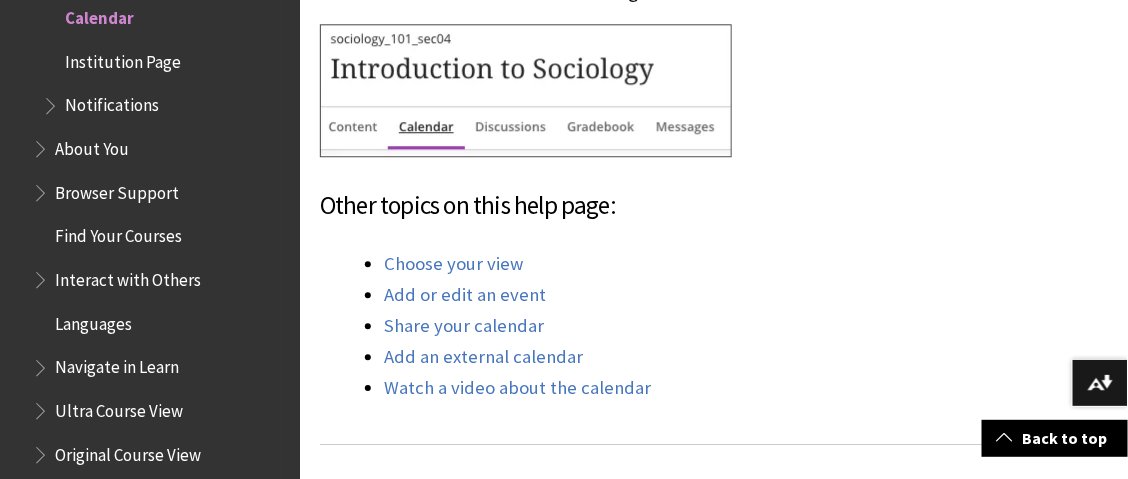 scroll, scrollTop: 2405, scrollLeft: 0, axis: vertical 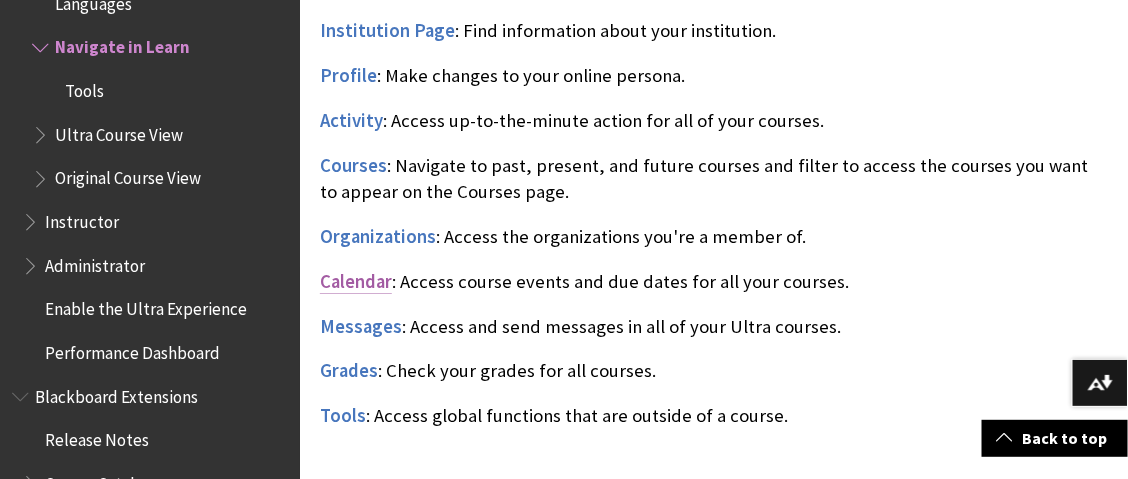 click on "Calendar" at bounding box center [356, 281] 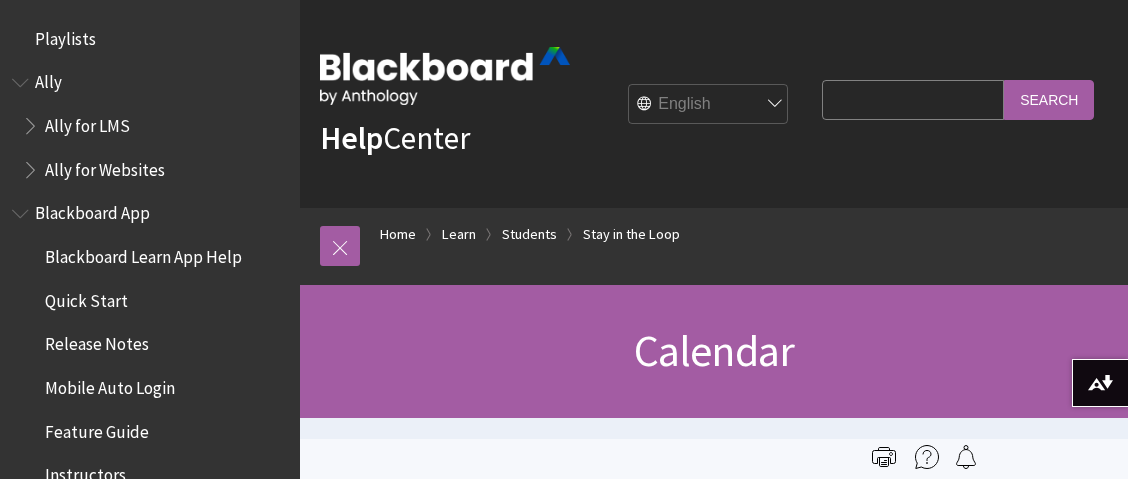 scroll, scrollTop: 974, scrollLeft: 0, axis: vertical 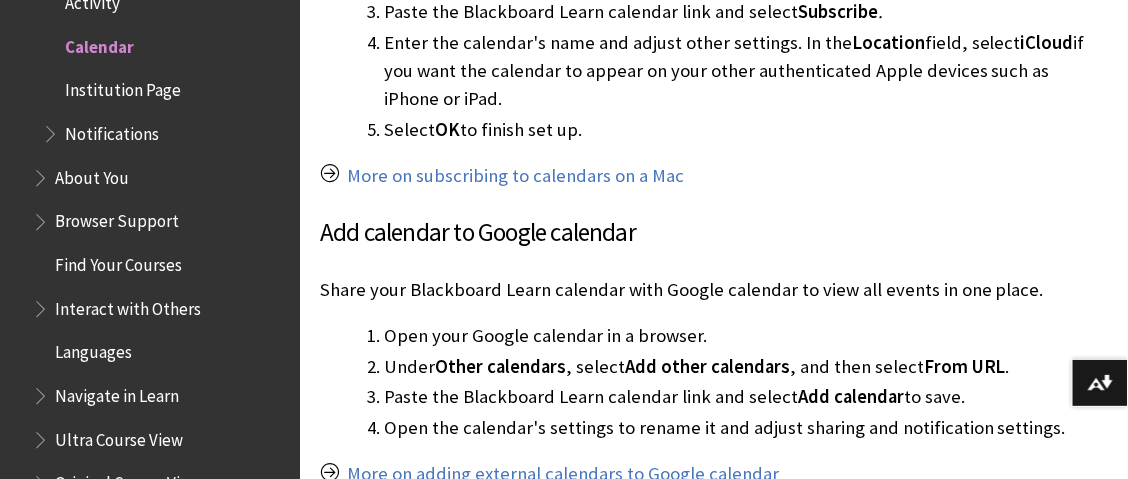 click on "Institution Page" at bounding box center (123, 87) 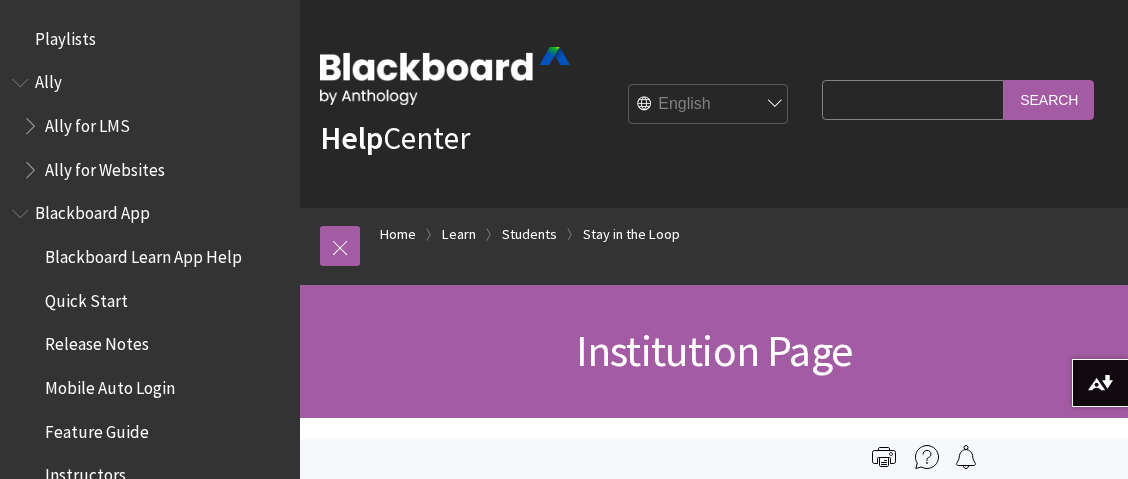 scroll, scrollTop: 0, scrollLeft: 0, axis: both 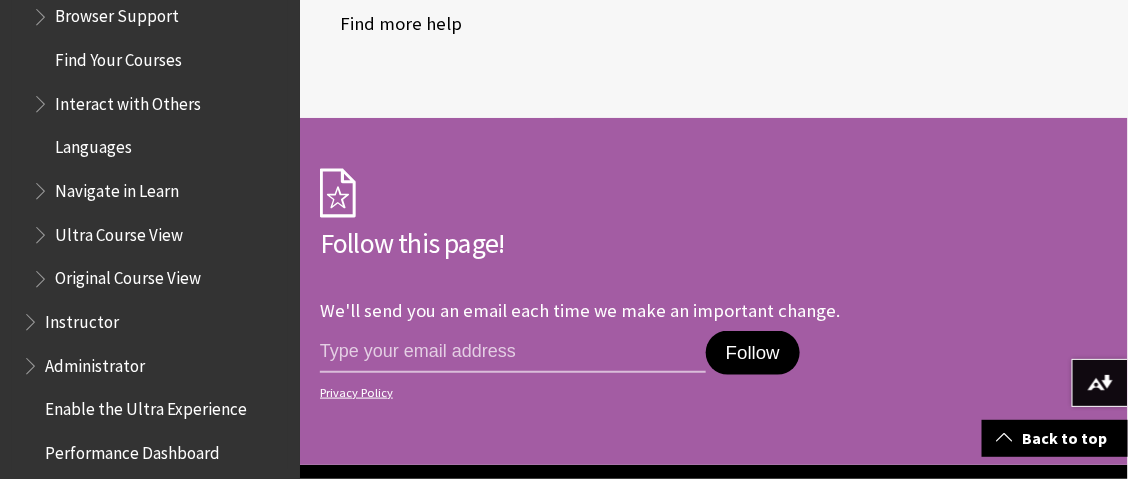 click at bounding box center (42, 230) 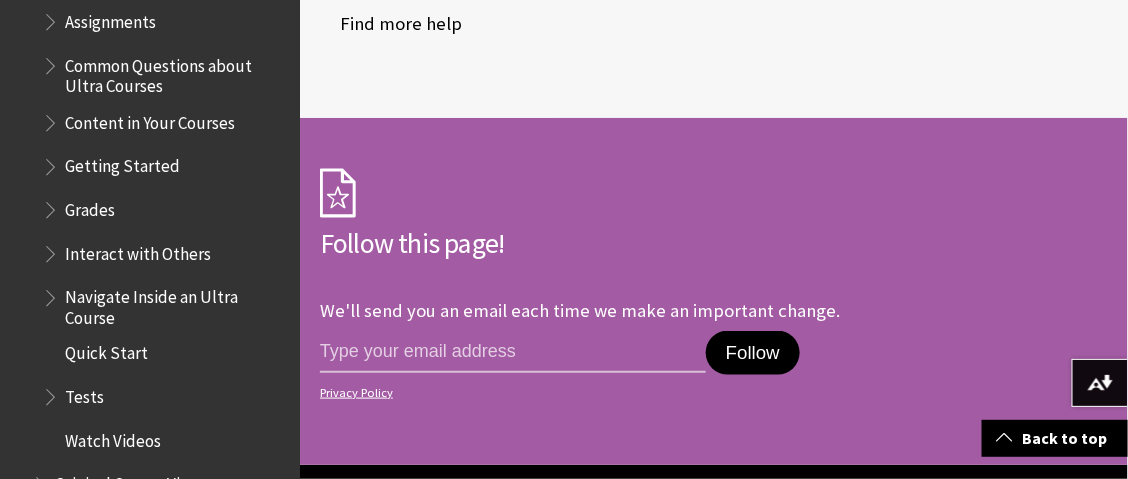 scroll, scrollTop: 2732, scrollLeft: 0, axis: vertical 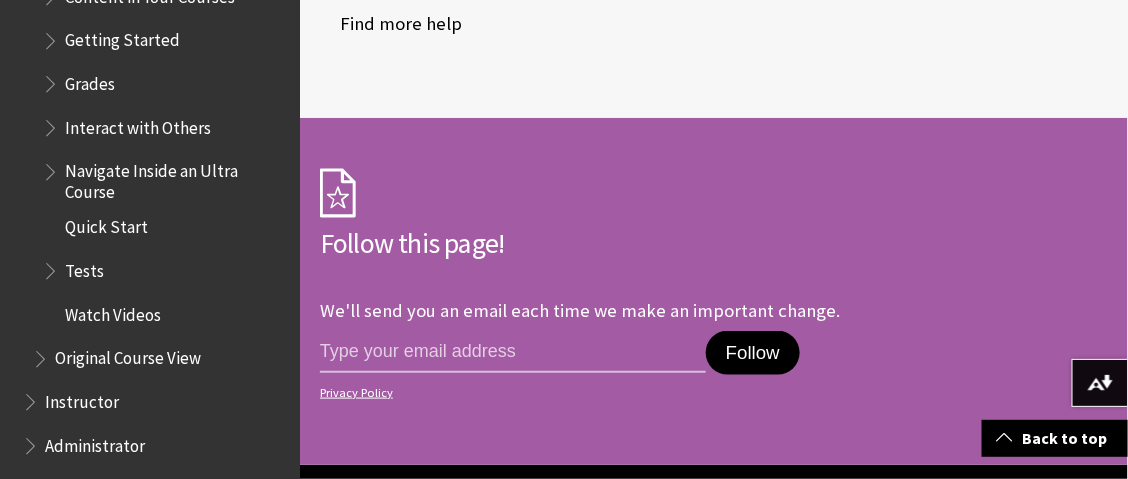 click on "Quick Start" at bounding box center (106, 225) 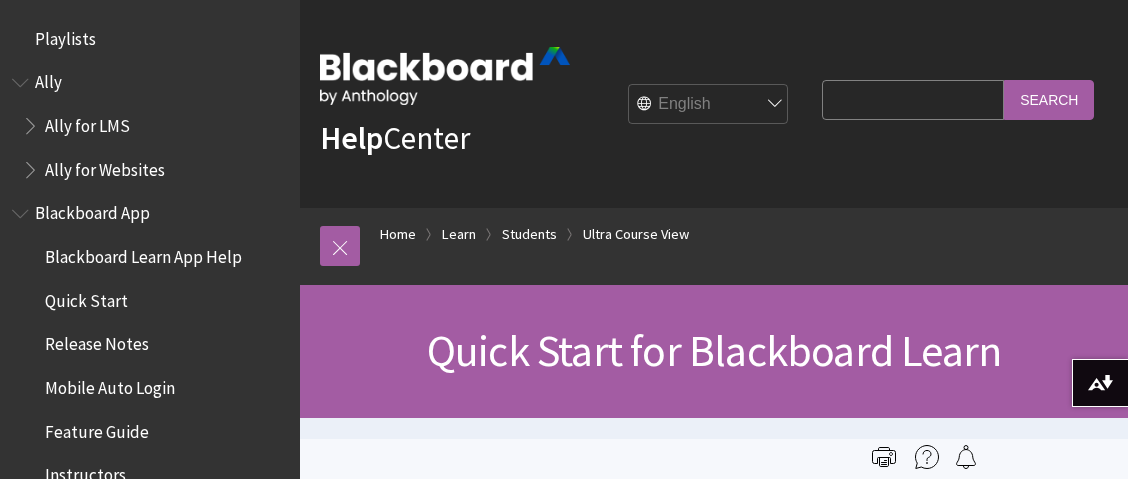scroll, scrollTop: 0, scrollLeft: 0, axis: both 